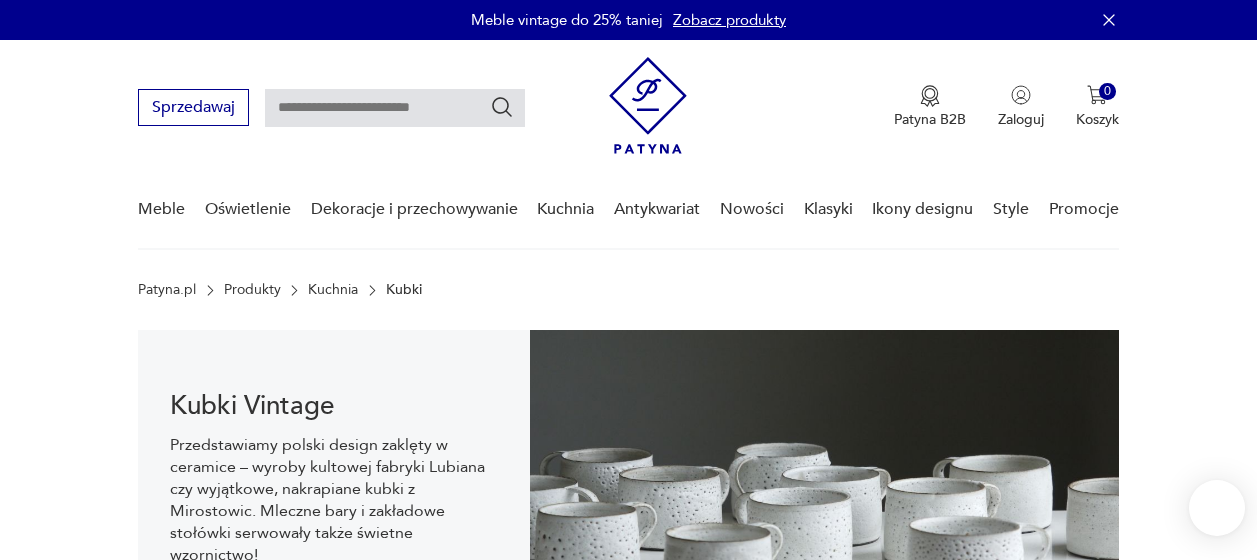 scroll, scrollTop: 68, scrollLeft: 0, axis: vertical 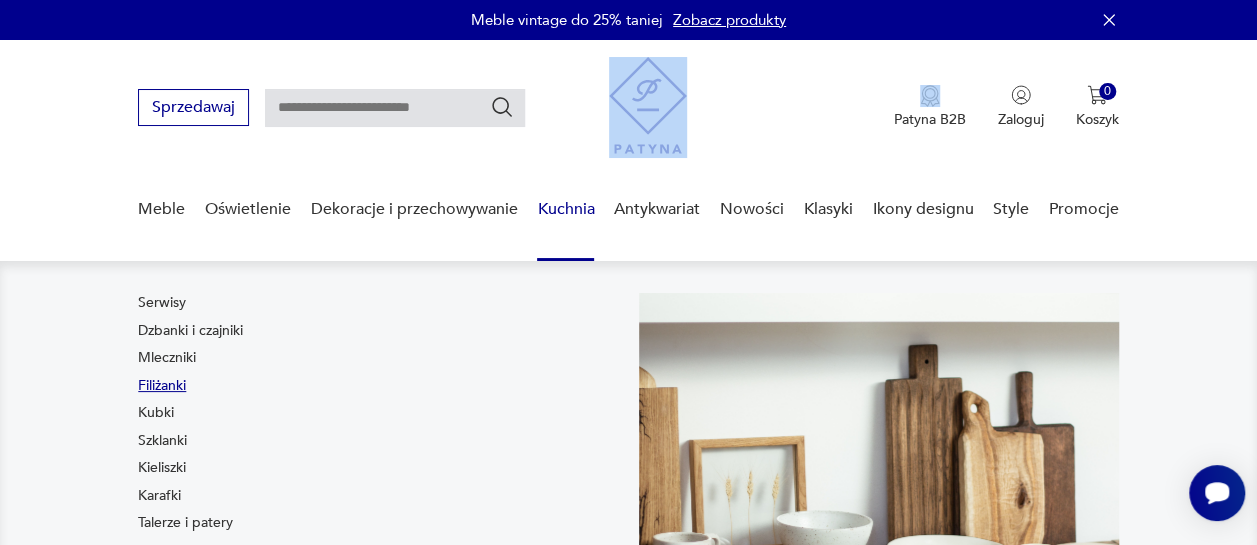 click on "Filiżanki" at bounding box center (162, 386) 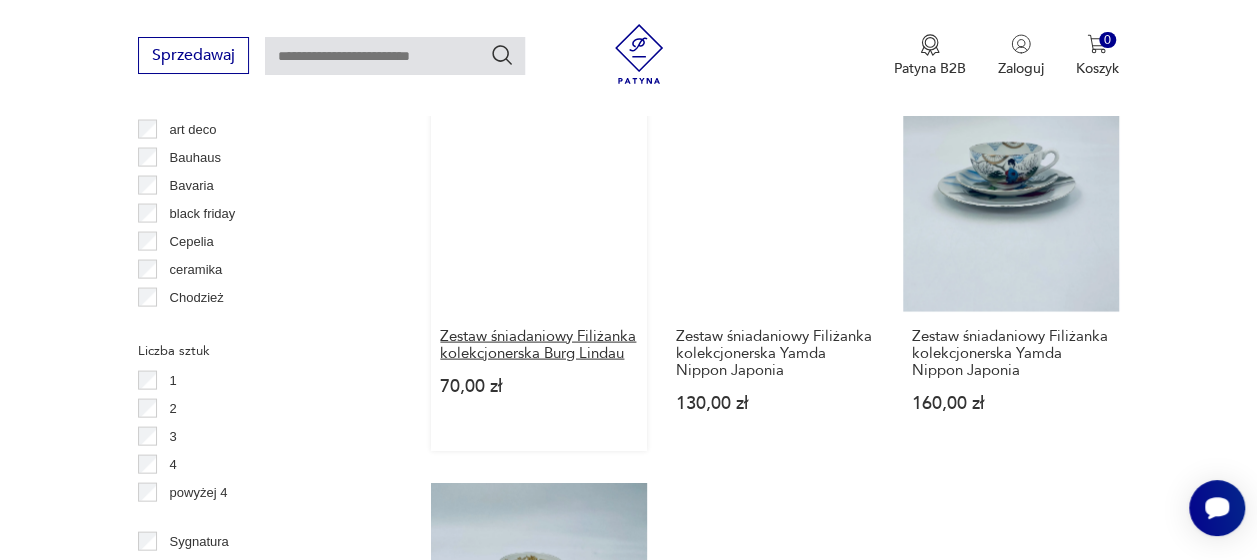 scroll, scrollTop: 1930, scrollLeft: 0, axis: vertical 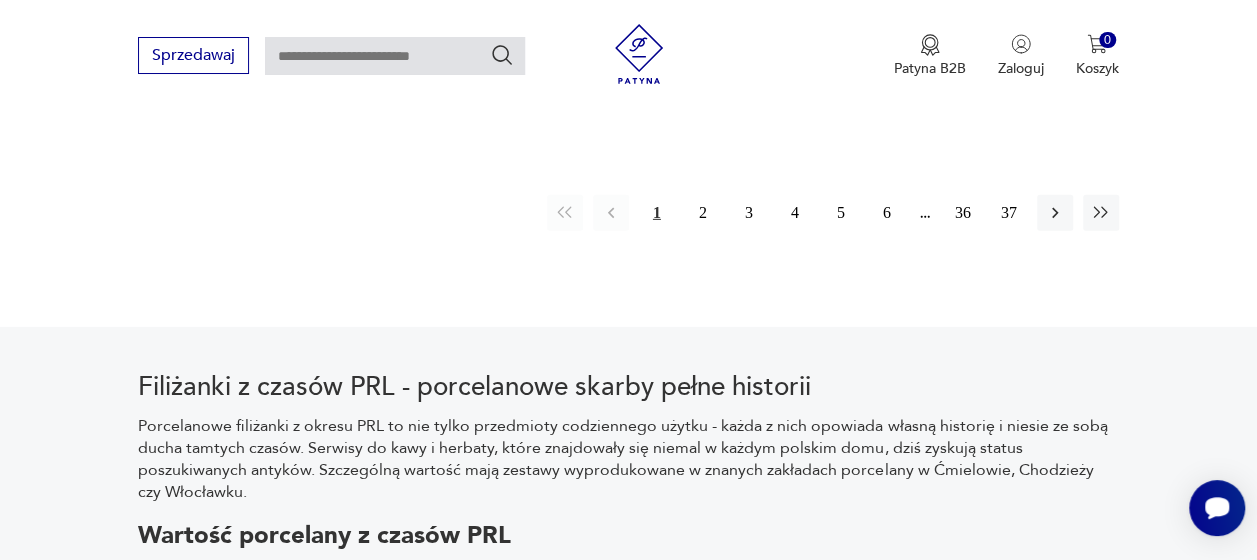 click on "Filtruj produkty Cena MIN MAX OK Promocja Datowanie OK Kraj pochodzenia Polska  ( 142 ) Niemcy  ( 82 ) Czechosłowacja  ( 40 ) Wielka Brytania  ( 13 ) Francja  ( 8 ) Włochy  ( 7 ) Austria  ( 6 ) Finlandia  ( 5 ) Producent Projektant Stan przedmiotu Klasyk Kolor Tag art deco Bauhaus Bavaria black friday Cepelia ceramika Chodzież Ćmielów Liczba sztuk 1 2 3 4 powyżej 4 Sygnatura Zdobienie brak inne malatura nadдія szkliwienie złocenie Tworzywo biskwit fajans inne porcelana porcelit Wyczyść filtry Znaleziono  586   produktów Filtruj Sortuj według daty dodania Sortuj według daty dodania Filiżanka kolekcjonerska [PERSON] [BRAND] 60,00 zł Zestaw śniadaniowy Filiżanka kolekcjonerska [BRAND] 70,00 zł Zestaw śniadaniowy Filiżanka kolekcjonerska [BRAND] [PERSON] 180,00 zł Filiżanka do herbaty/kawy szklana 25,00 zł Zestaw śniadaniowy Filiżanka kolekcjonerska [BRAND] 60,00 zł Filiżanka kolekcjonerska w stylu Vintage 30,00 zł Filiżanka kolekcjonerska [PERSON] [BRAND] Bavaria" at bounding box center [628, -936] 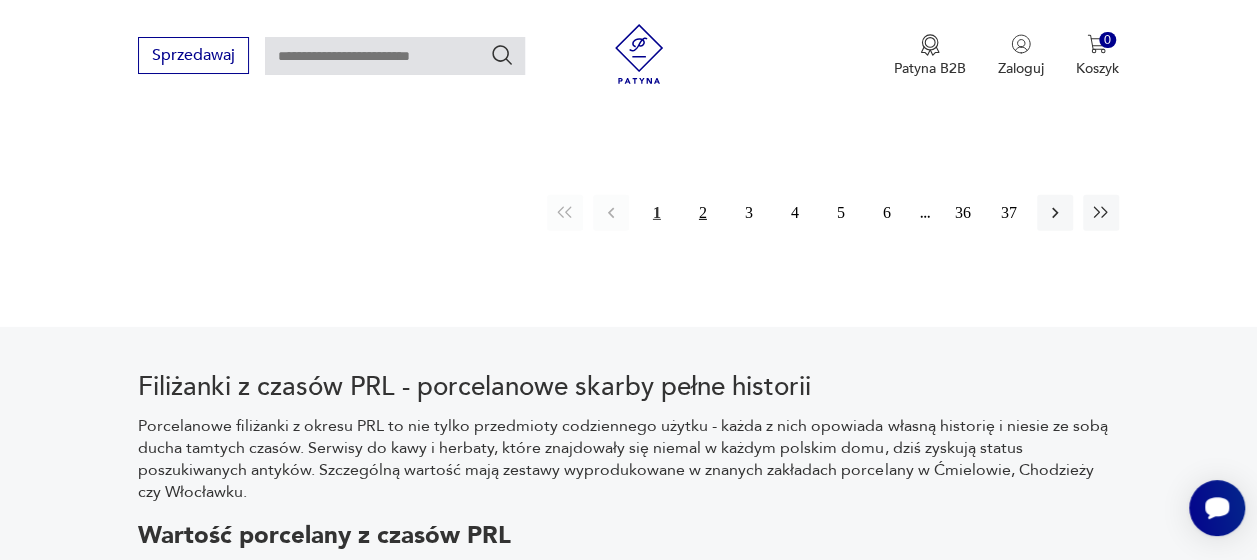 click on "2" at bounding box center (703, 213) 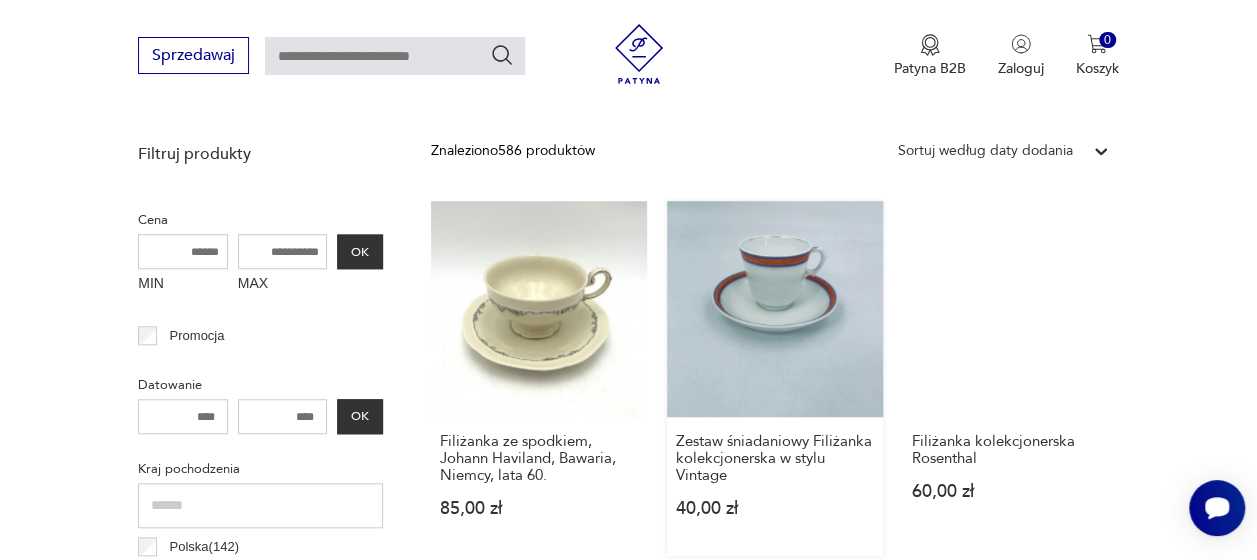 scroll, scrollTop: 730, scrollLeft: 0, axis: vertical 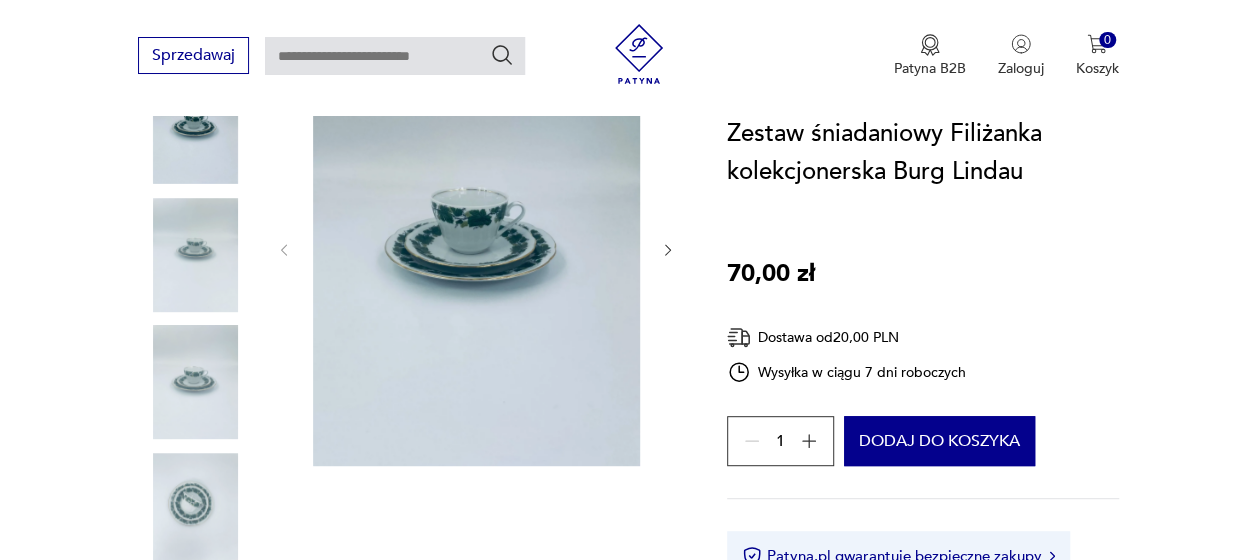 click at bounding box center [195, 255] 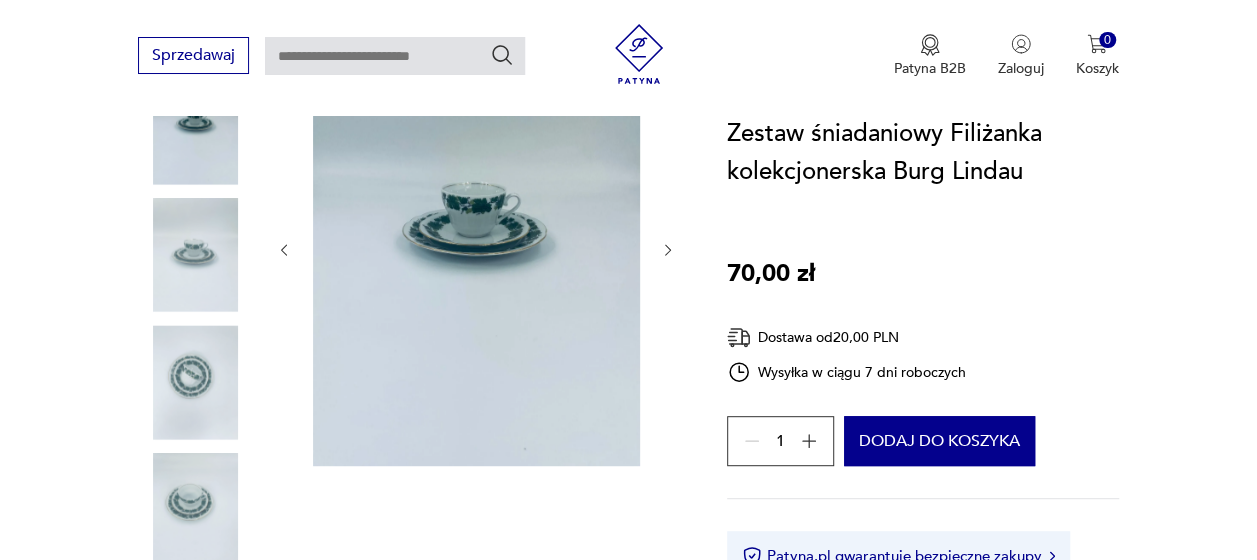 scroll, scrollTop: 0, scrollLeft: 0, axis: both 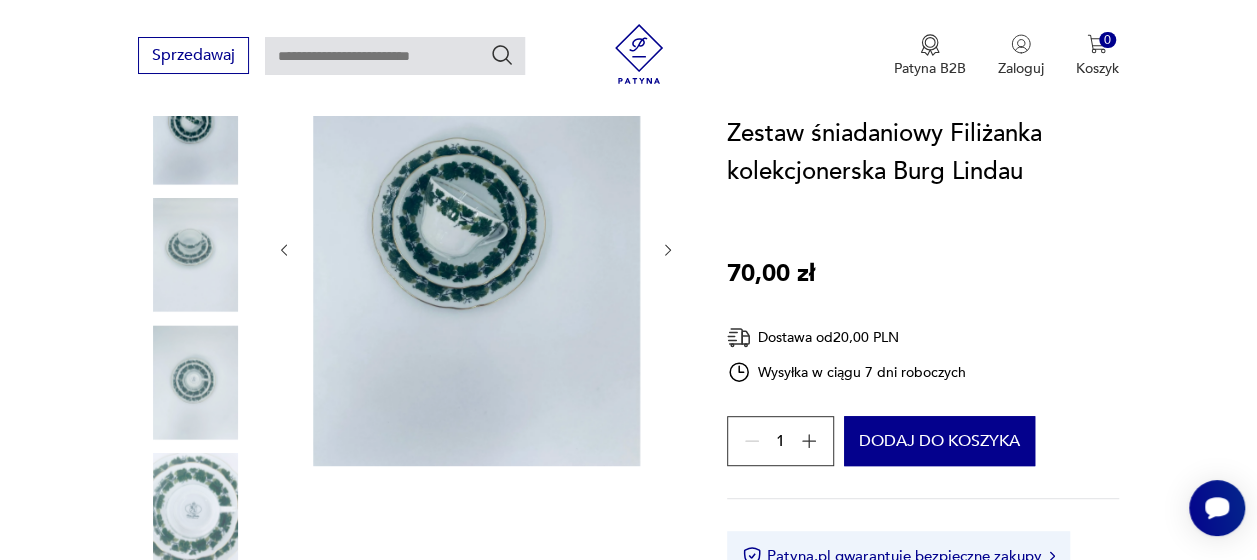 click at bounding box center (195, 510) 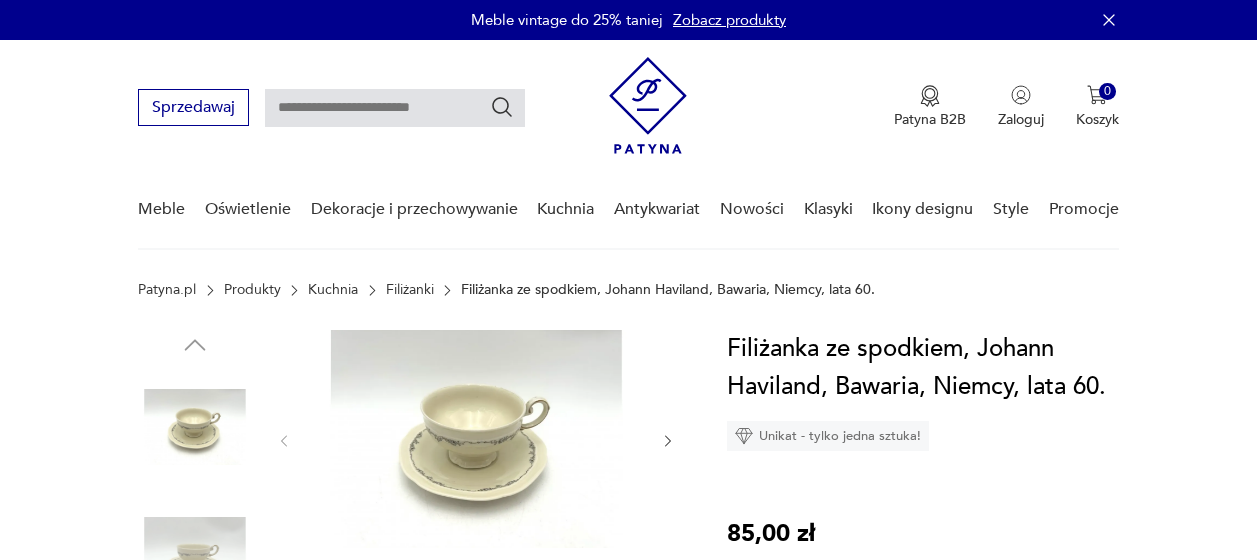 scroll, scrollTop: 0, scrollLeft: 0, axis: both 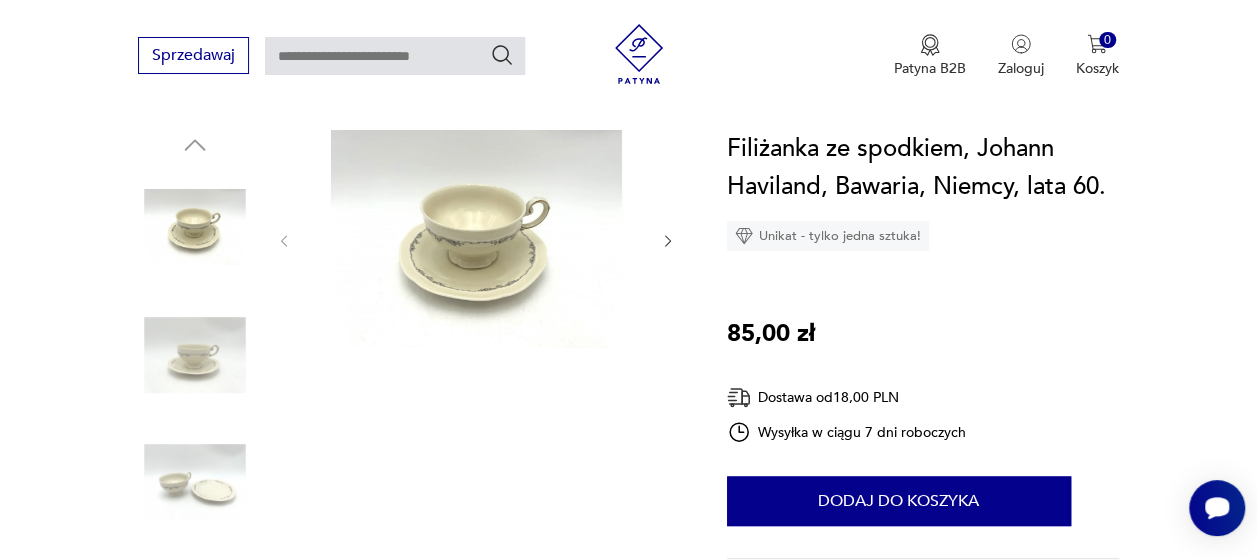 click at bounding box center [476, 239] 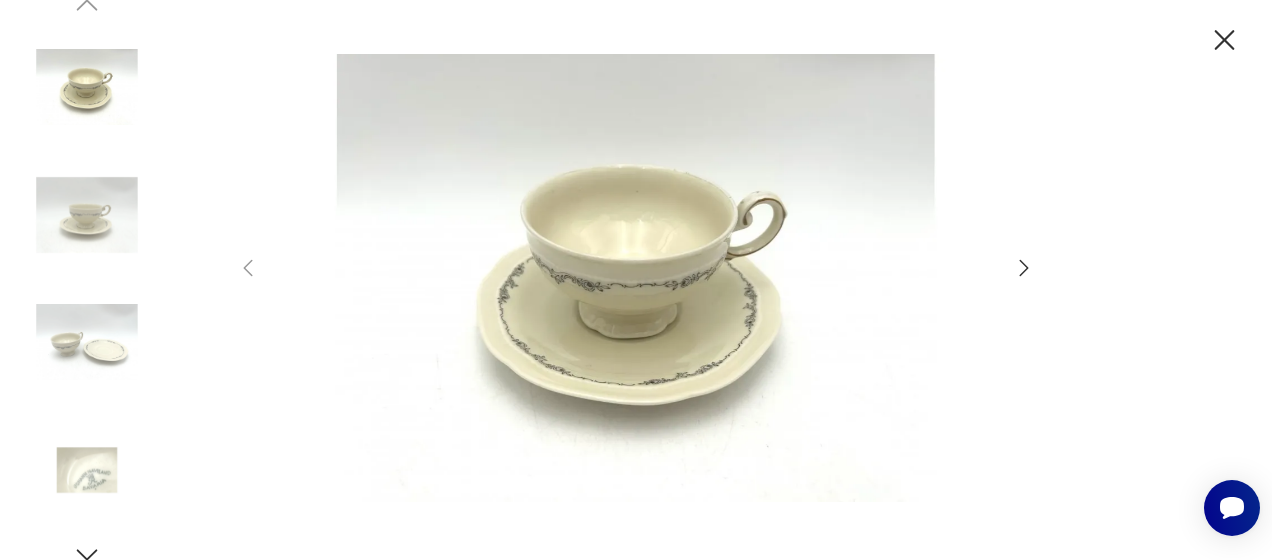 click 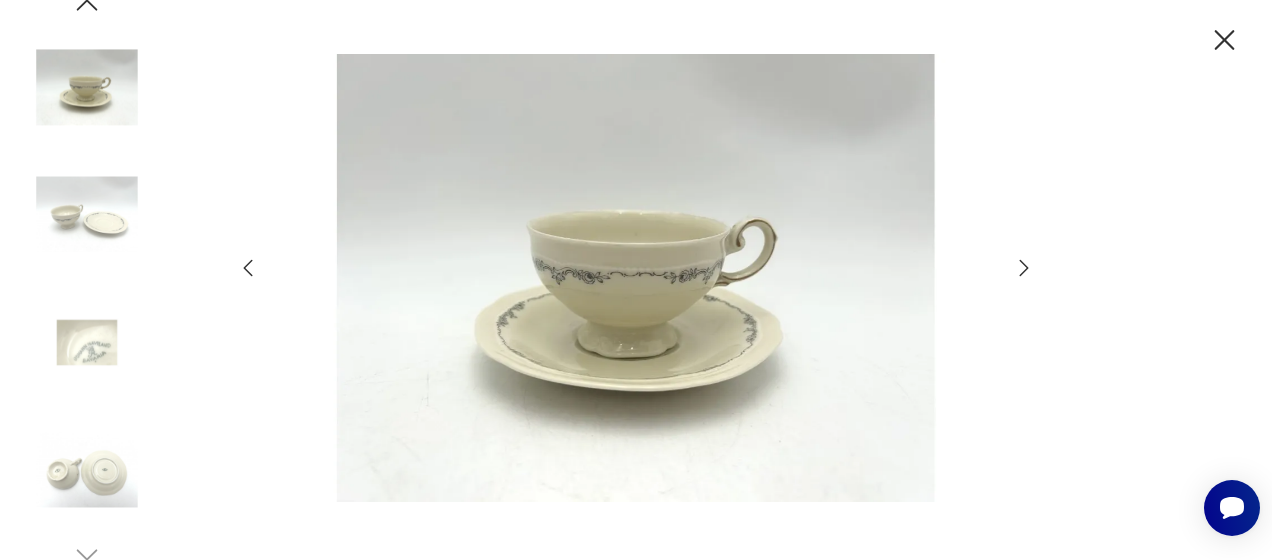 drag, startPoint x: 1026, startPoint y: 270, endPoint x: 1016, endPoint y: 274, distance: 10.770329 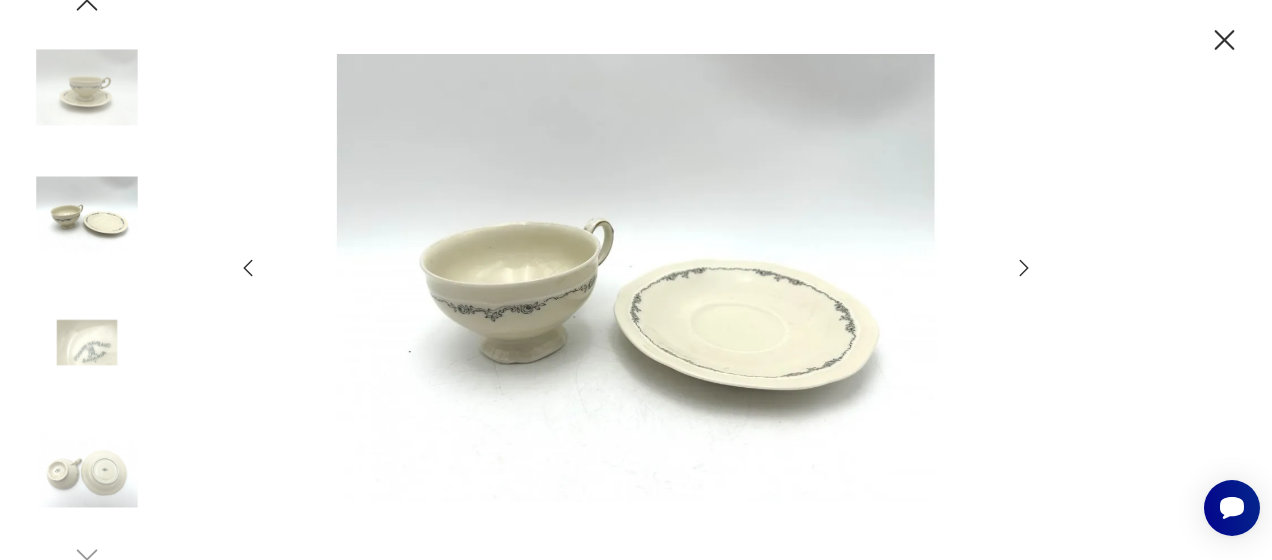 click 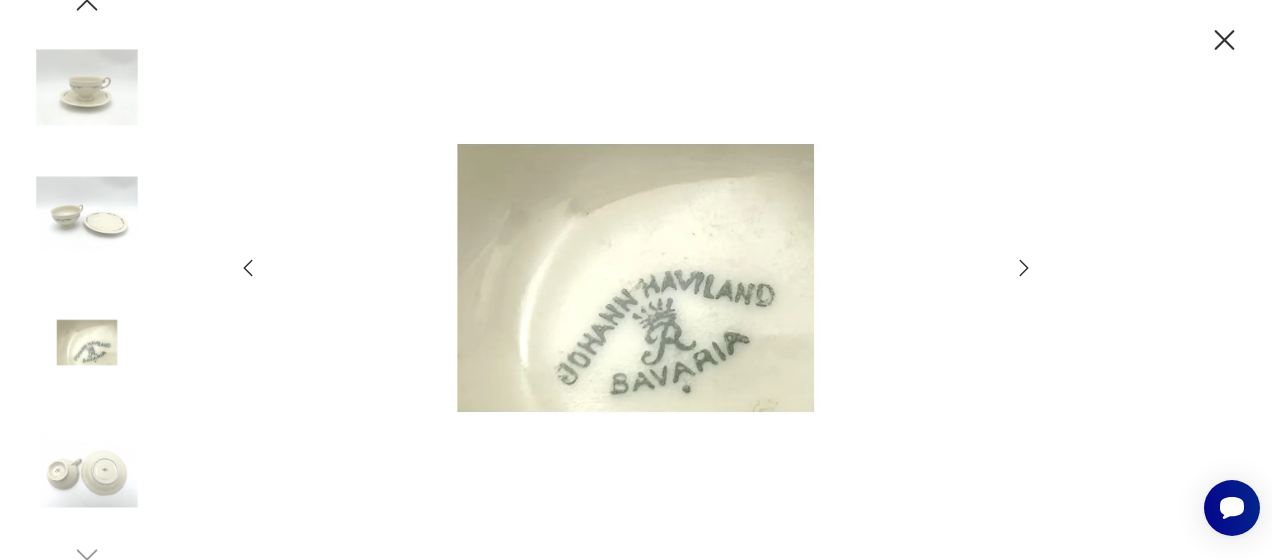 click 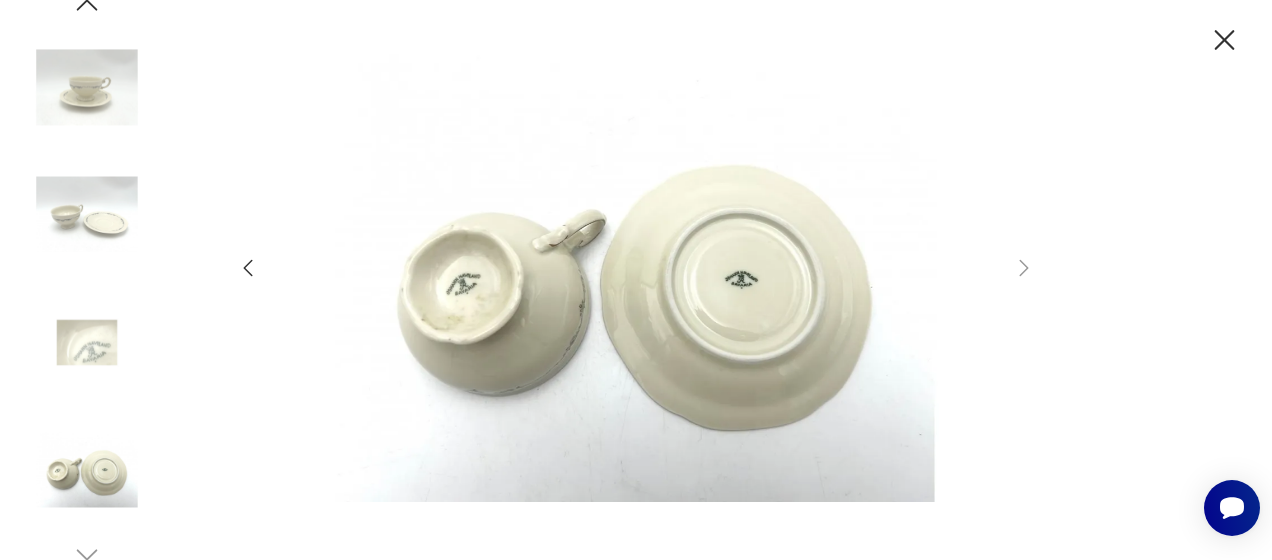 click 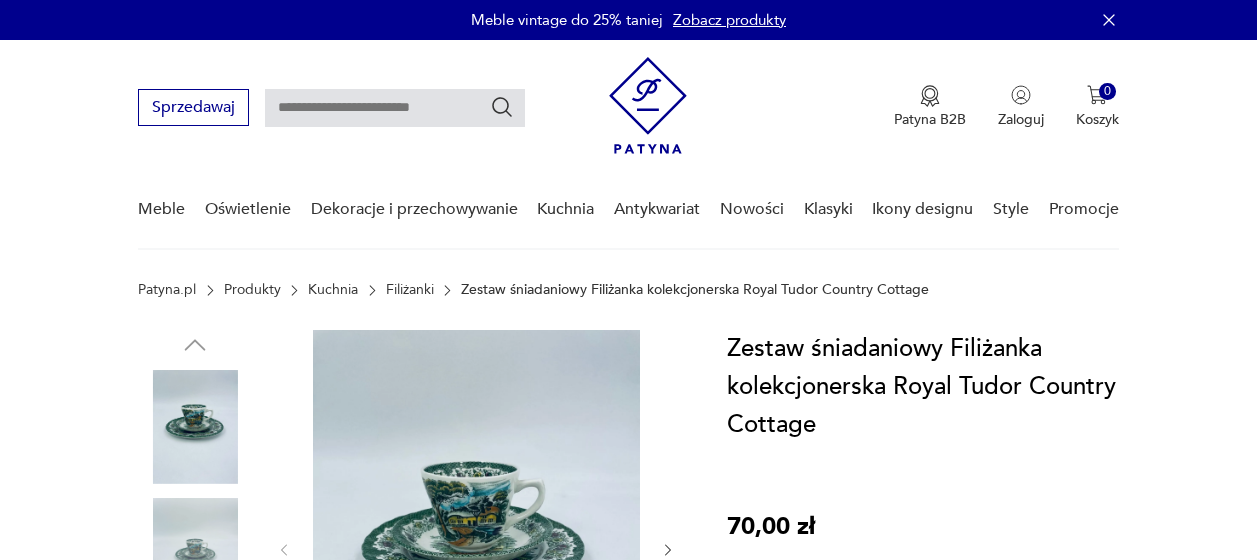 scroll, scrollTop: 0, scrollLeft: 0, axis: both 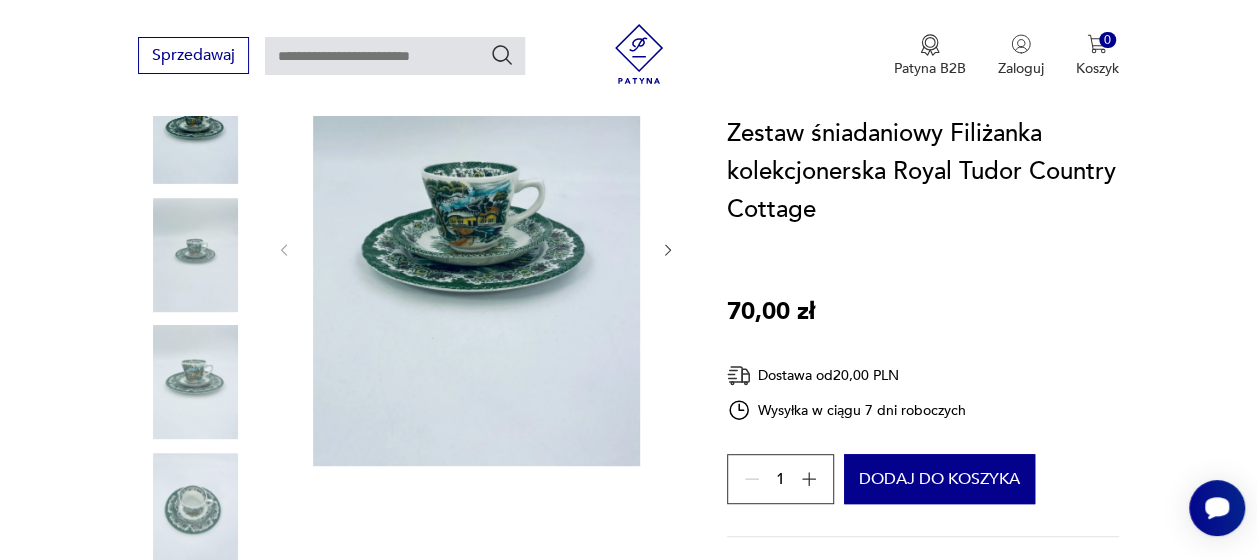 click at bounding box center [476, 248] 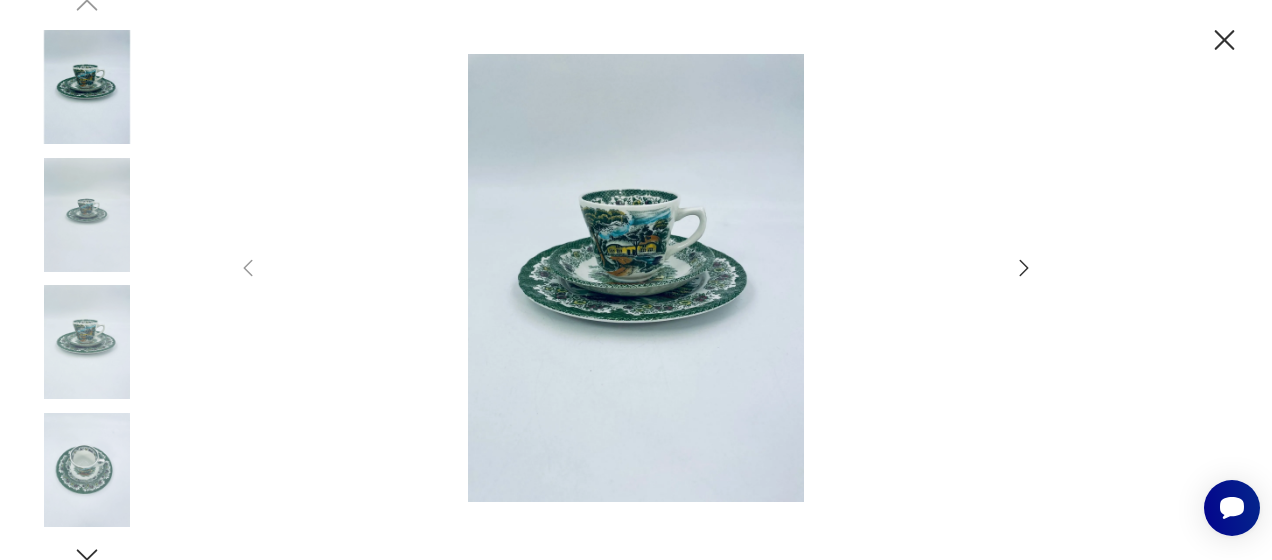 click 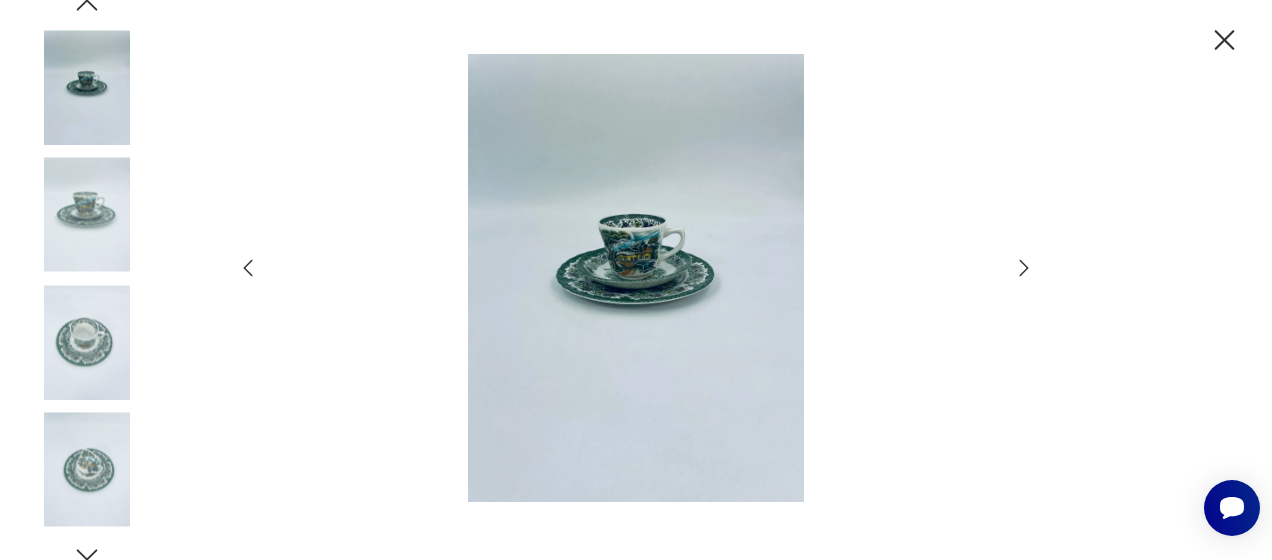 click 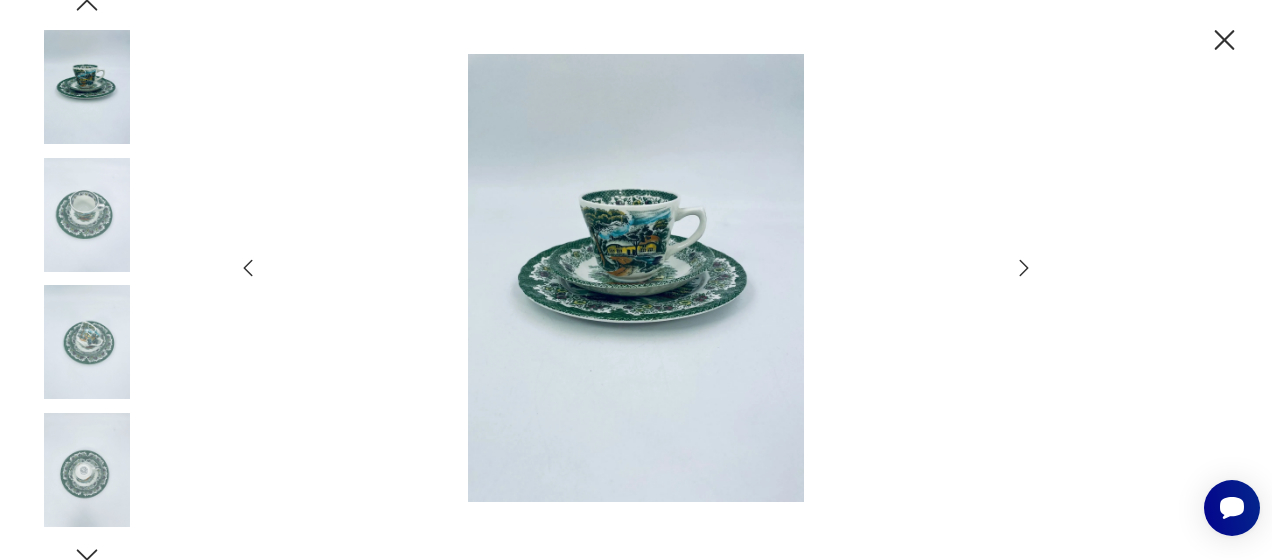 click 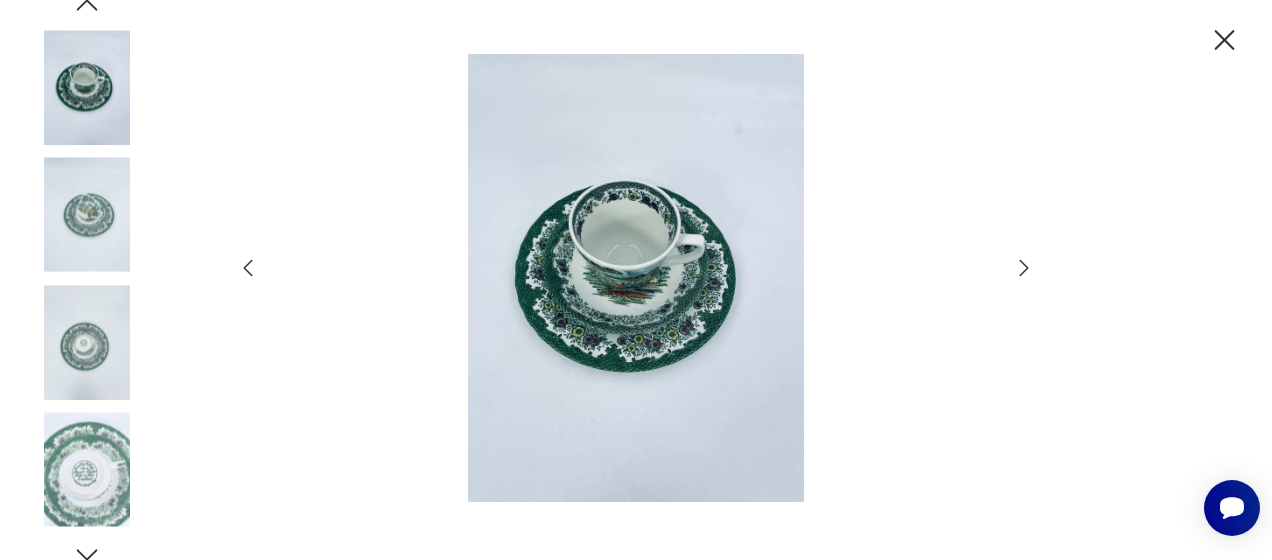 click 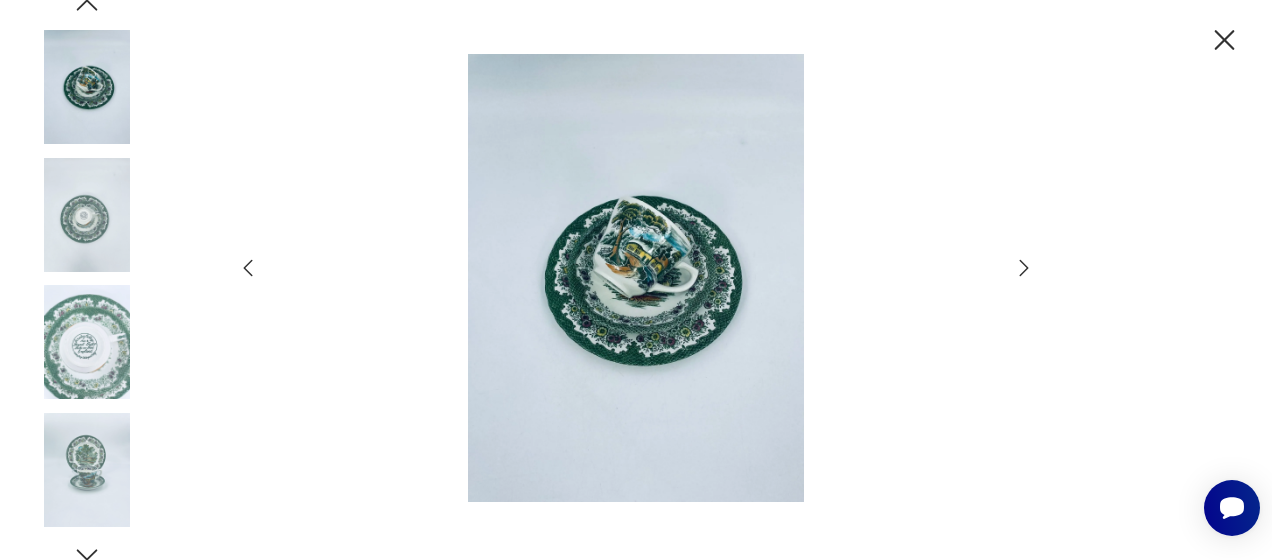 click 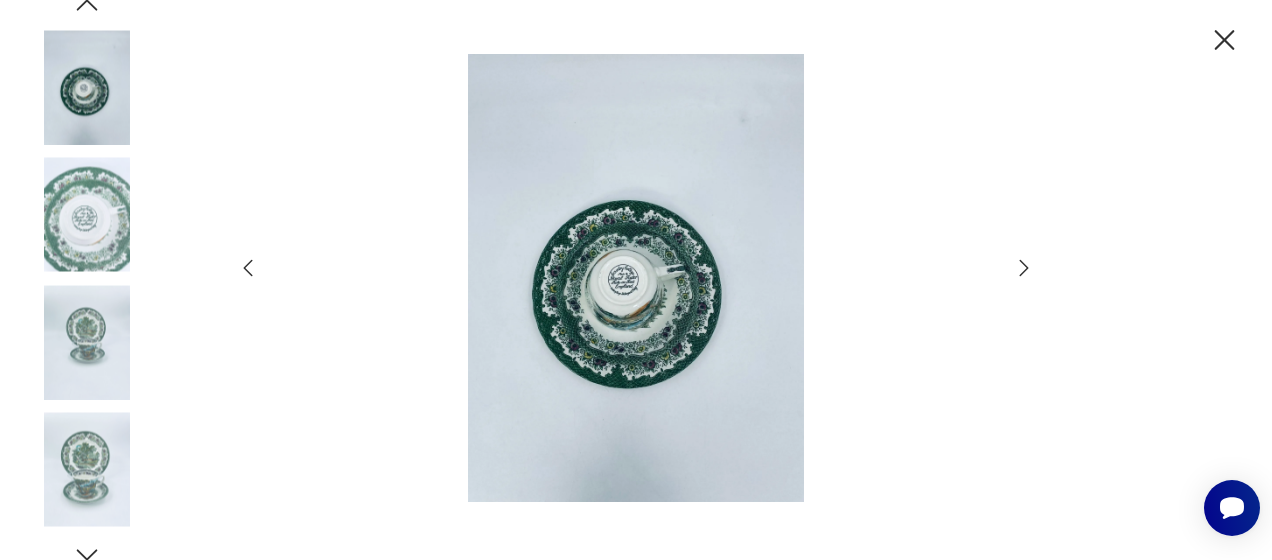 click 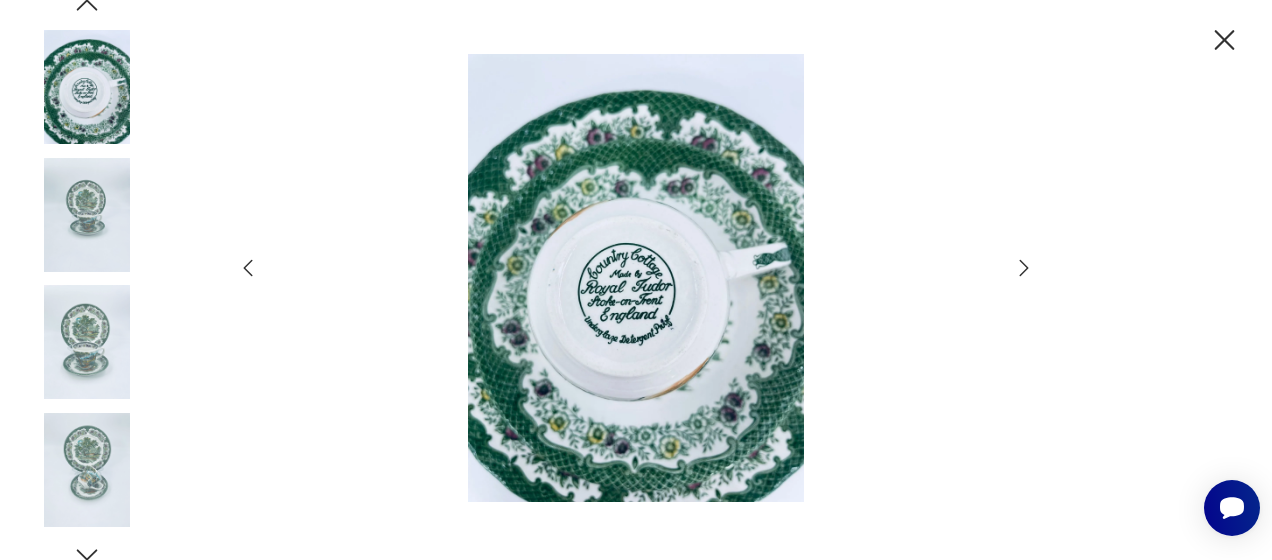 click 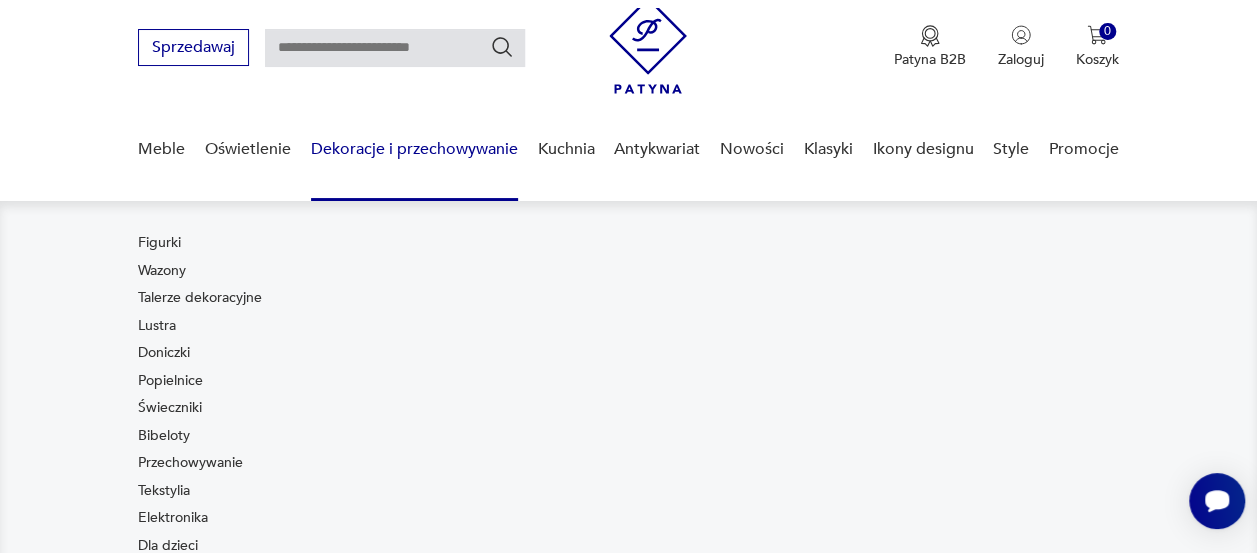 scroll, scrollTop: 200, scrollLeft: 0, axis: vertical 